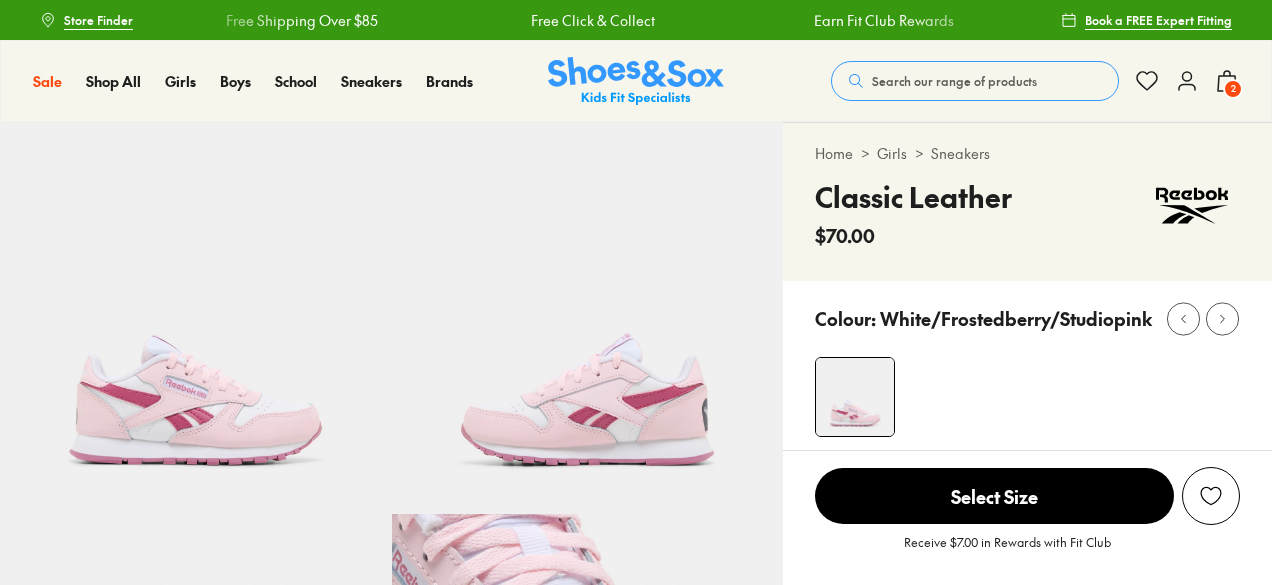 select on "*" 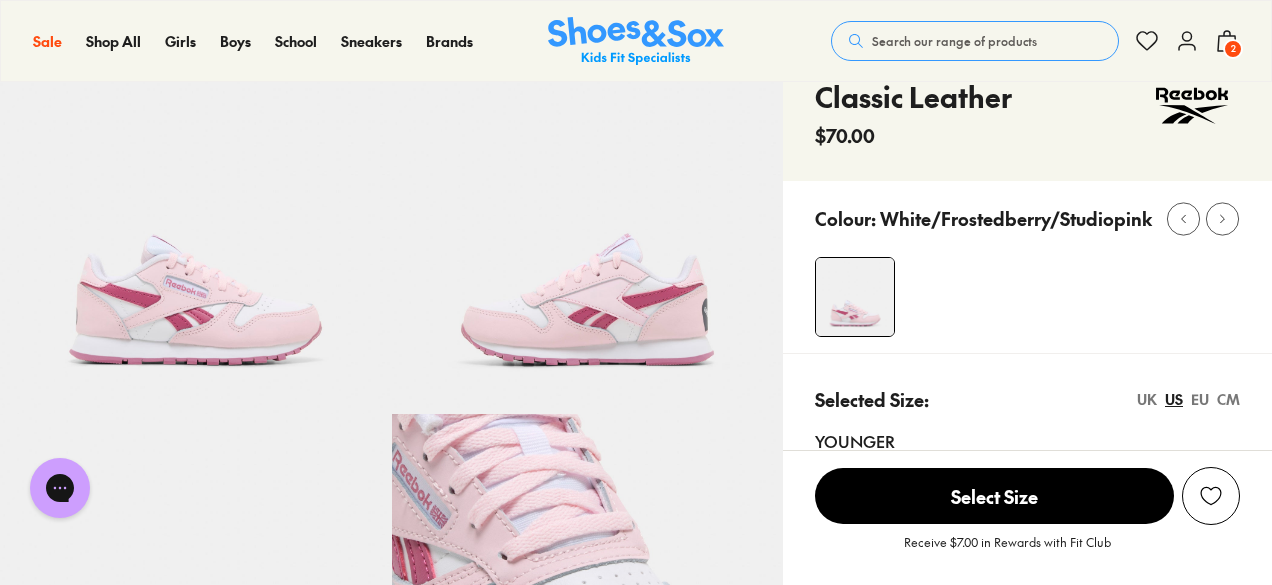 scroll, scrollTop: 0, scrollLeft: 0, axis: both 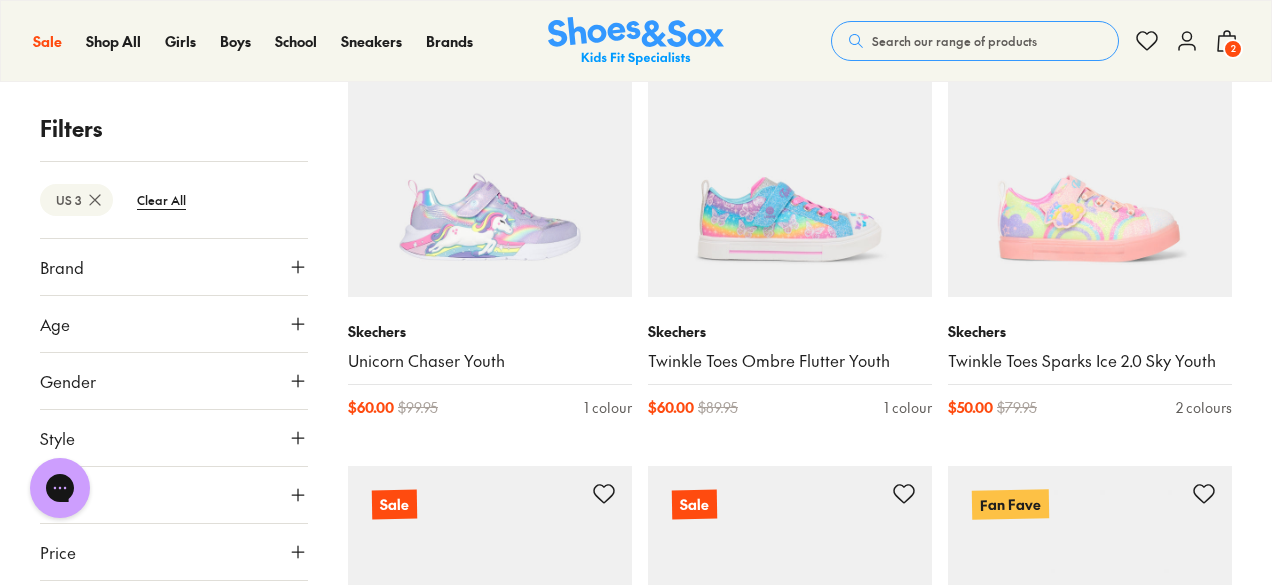 click on "Brand" at bounding box center (174, 267) 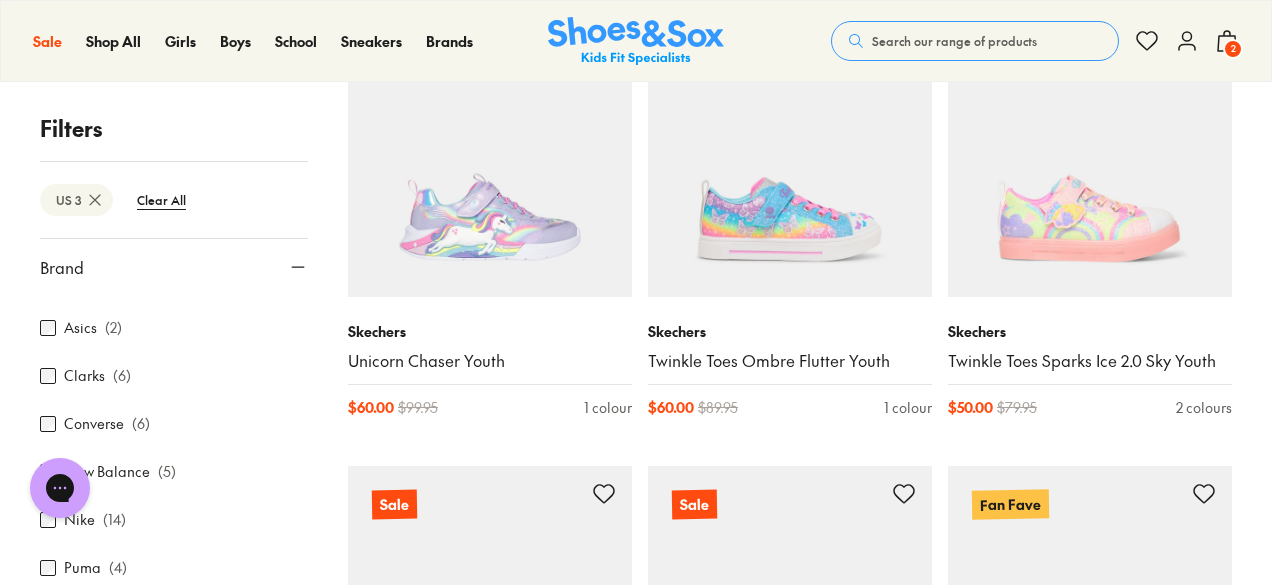 scroll, scrollTop: 100, scrollLeft: 0, axis: vertical 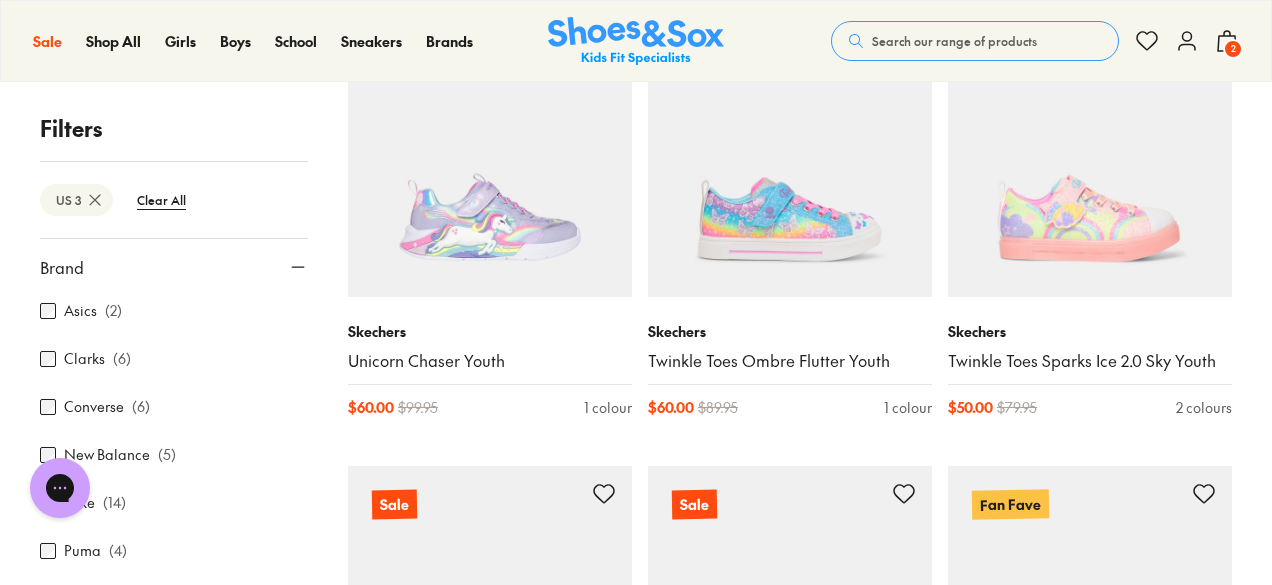 click on "( 5 )" at bounding box center (167, 455) 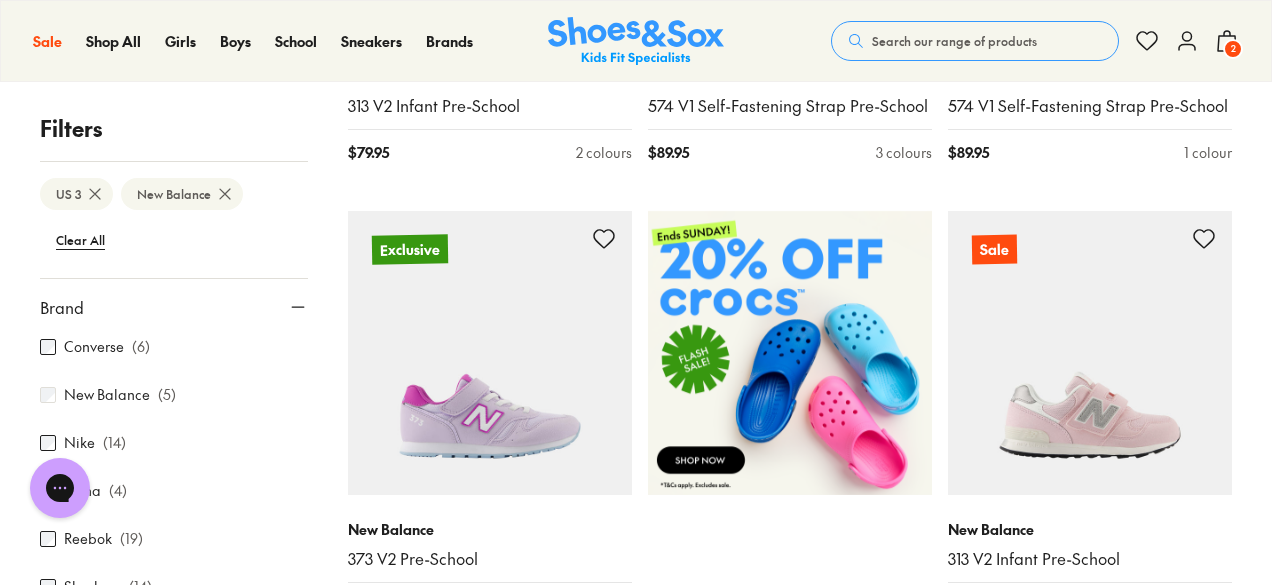 scroll, scrollTop: 800, scrollLeft: 0, axis: vertical 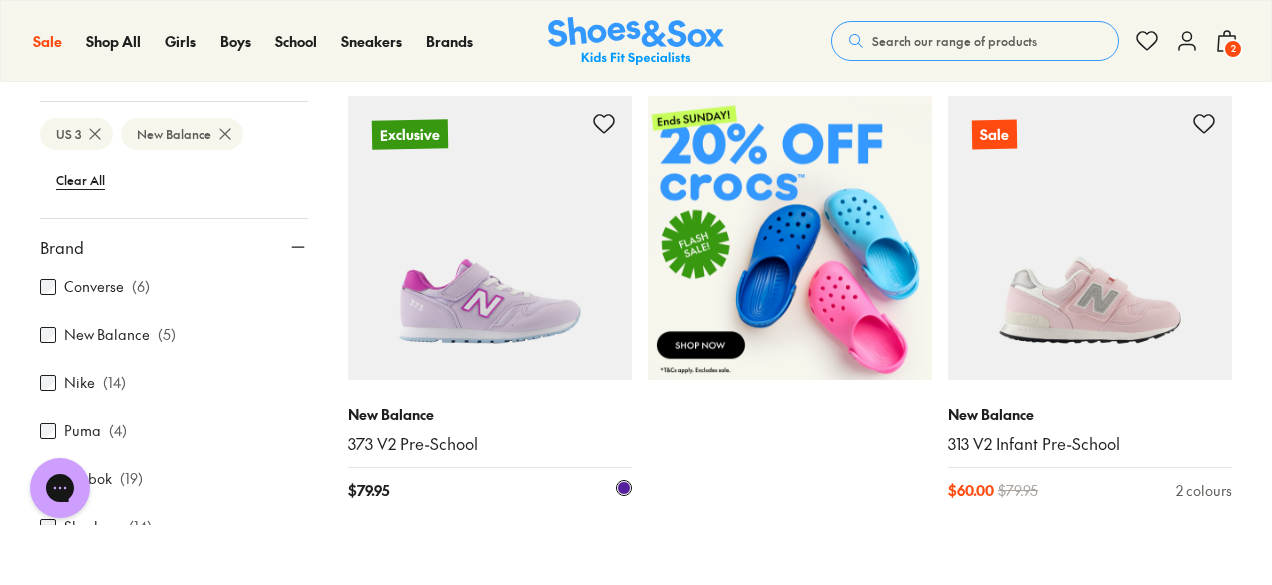 click on "New Balance 373 V2 Pre-School $ 79.95 1 colour" at bounding box center [490, 452] 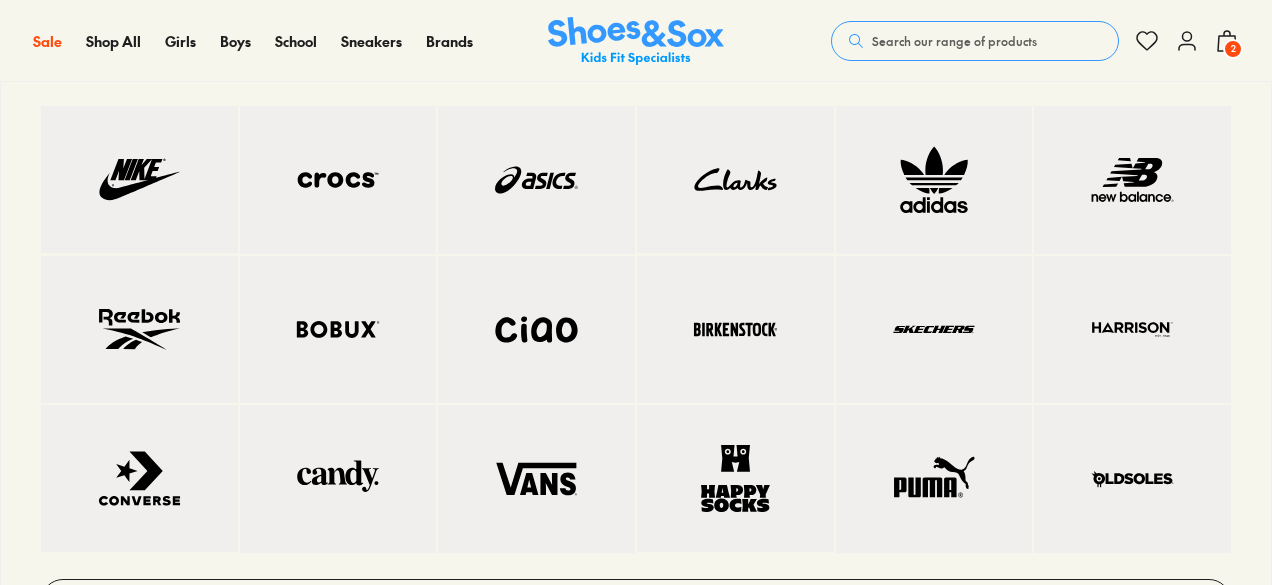 click on "Shop All Brands" at bounding box center (636, 364) 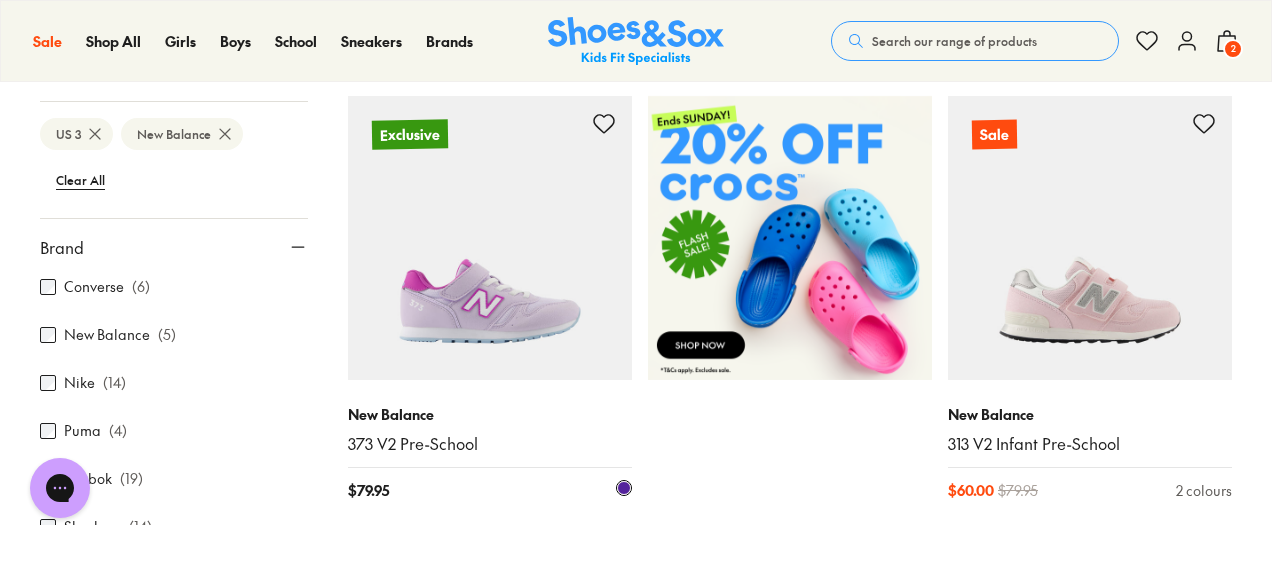 click at bounding box center [490, 238] 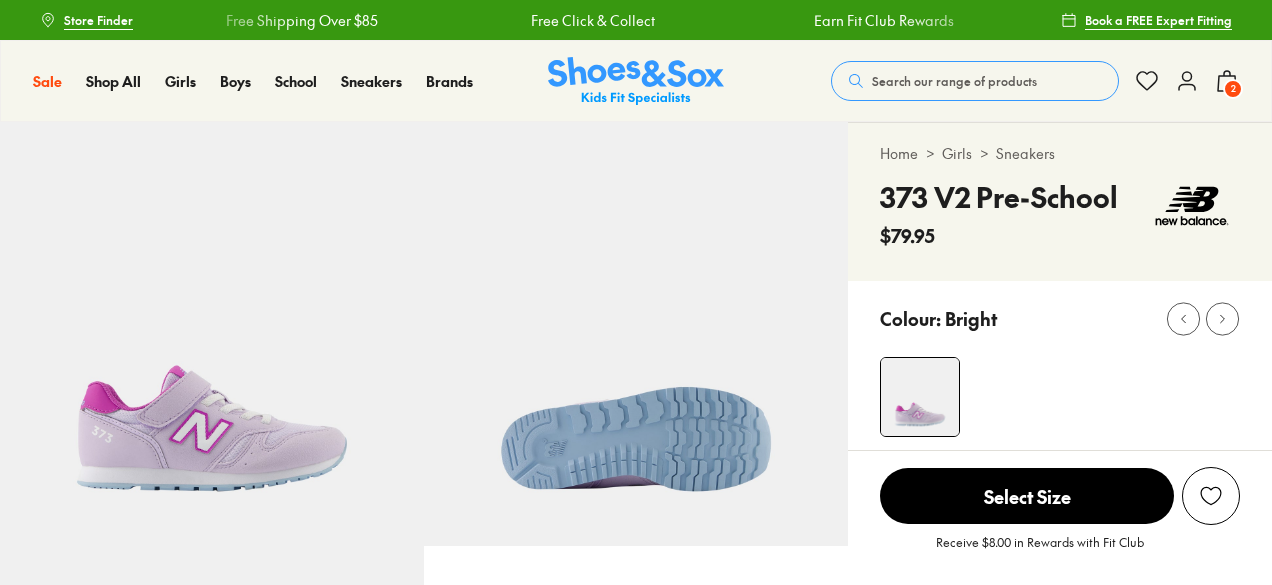 scroll, scrollTop: 0, scrollLeft: 0, axis: both 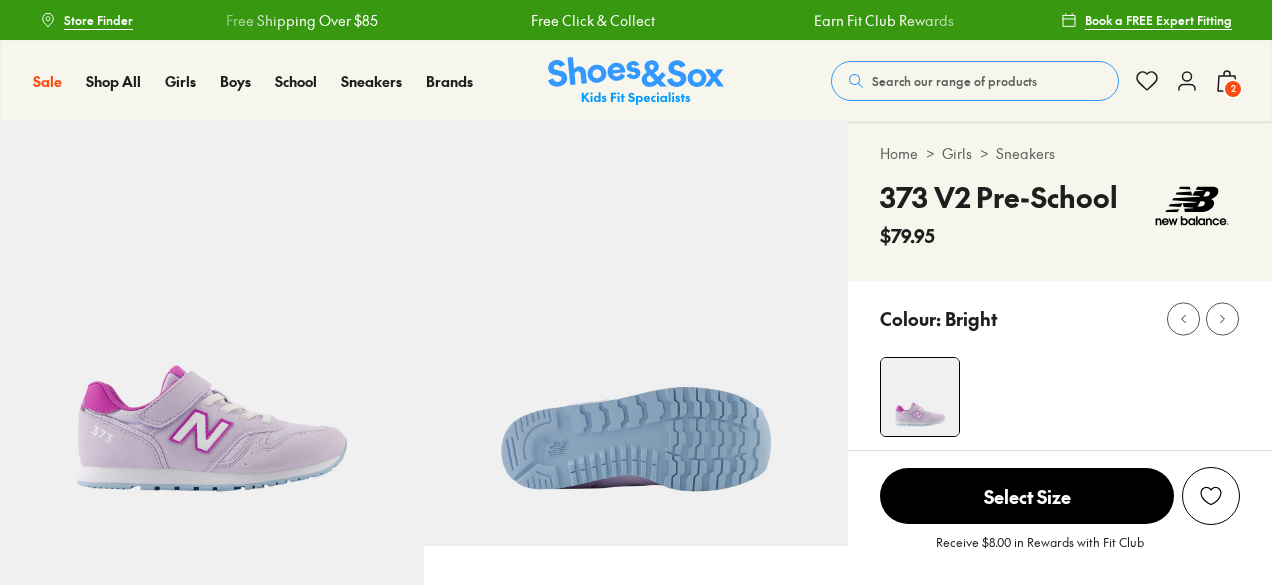 select on "*" 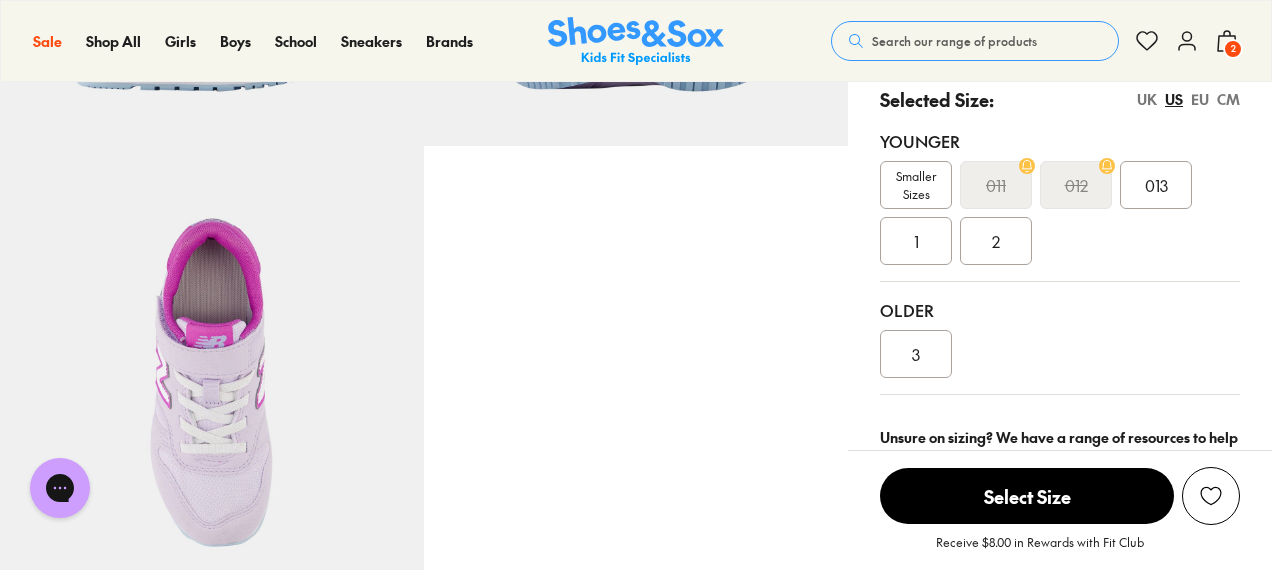 scroll, scrollTop: 0, scrollLeft: 0, axis: both 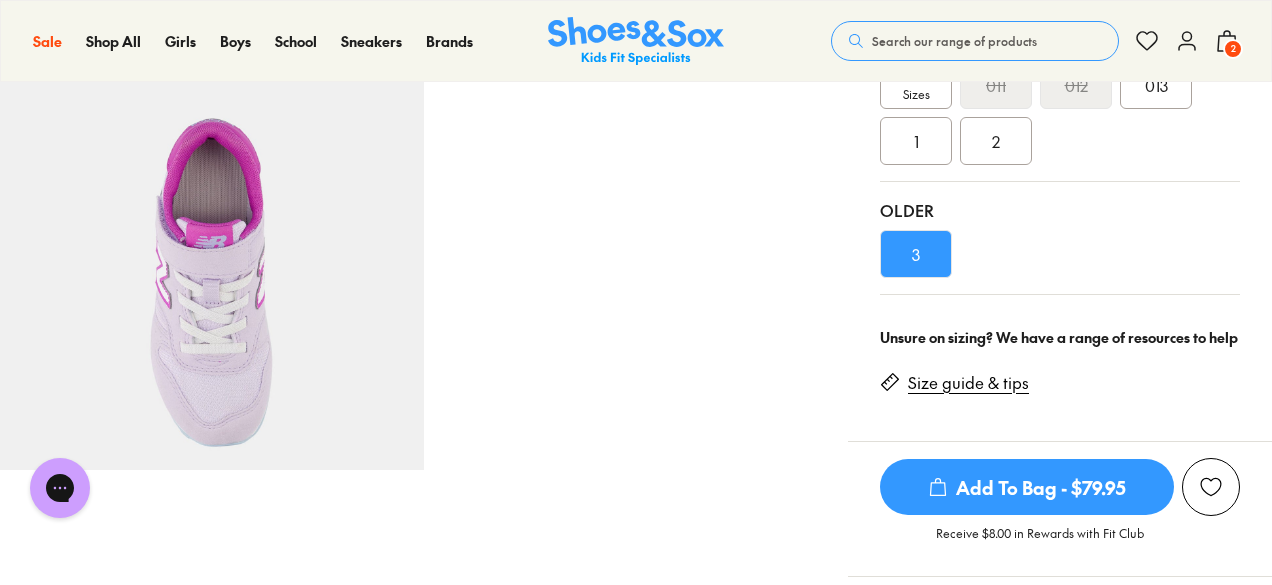 click on "Add To Bag - $79.95" at bounding box center [1027, 487] 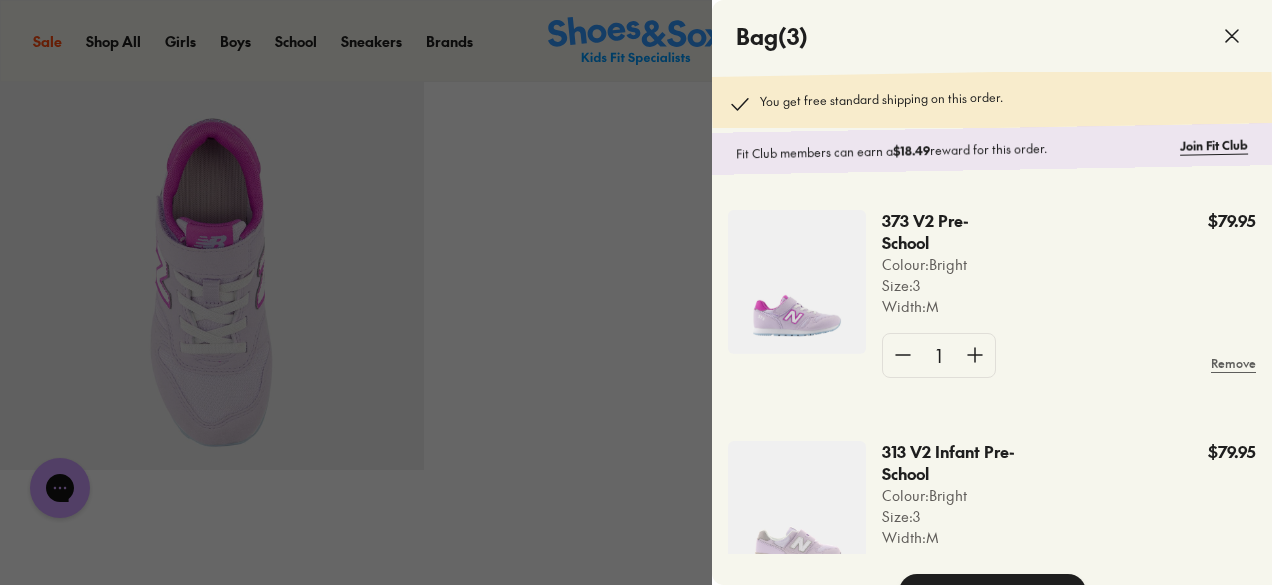 scroll, scrollTop: 100, scrollLeft: 0, axis: vertical 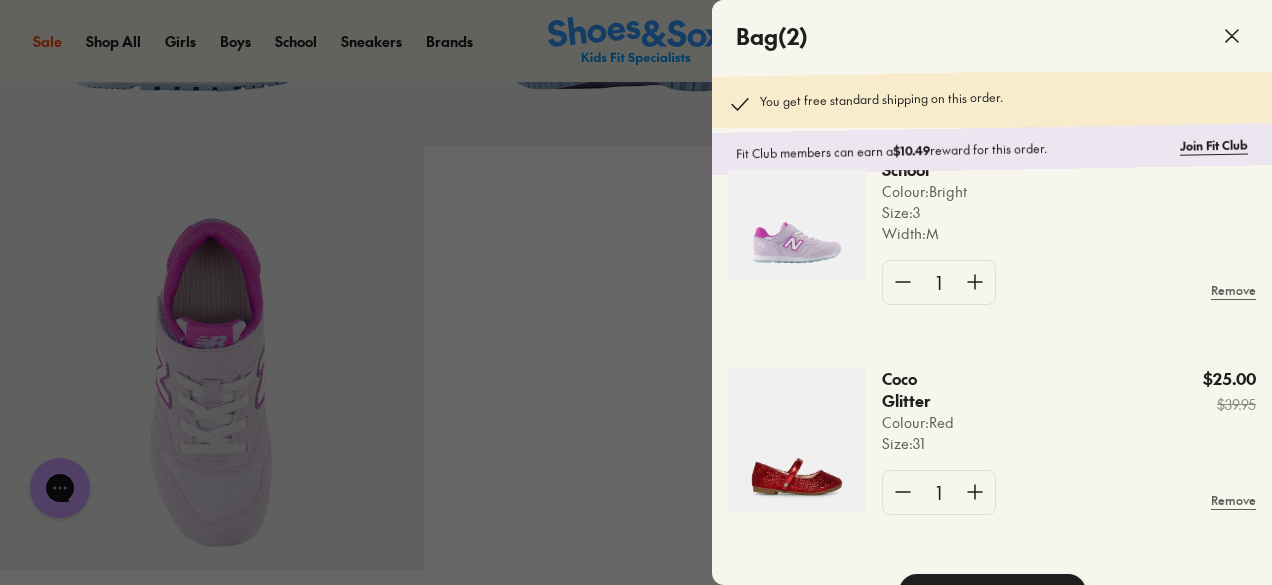 click 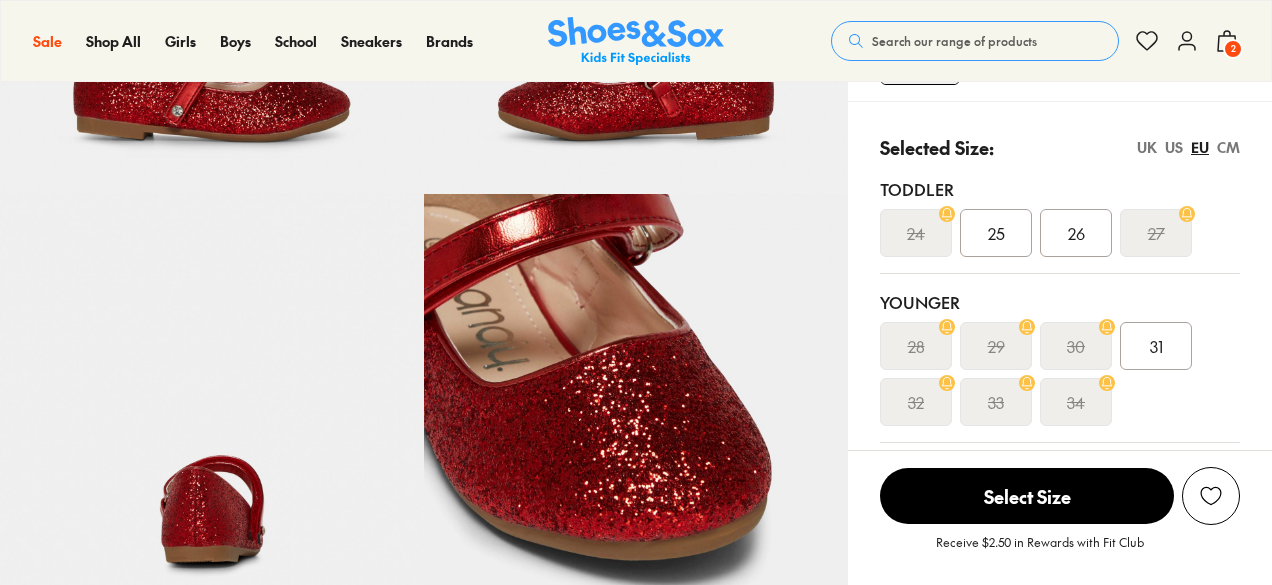 scroll, scrollTop: 400, scrollLeft: 0, axis: vertical 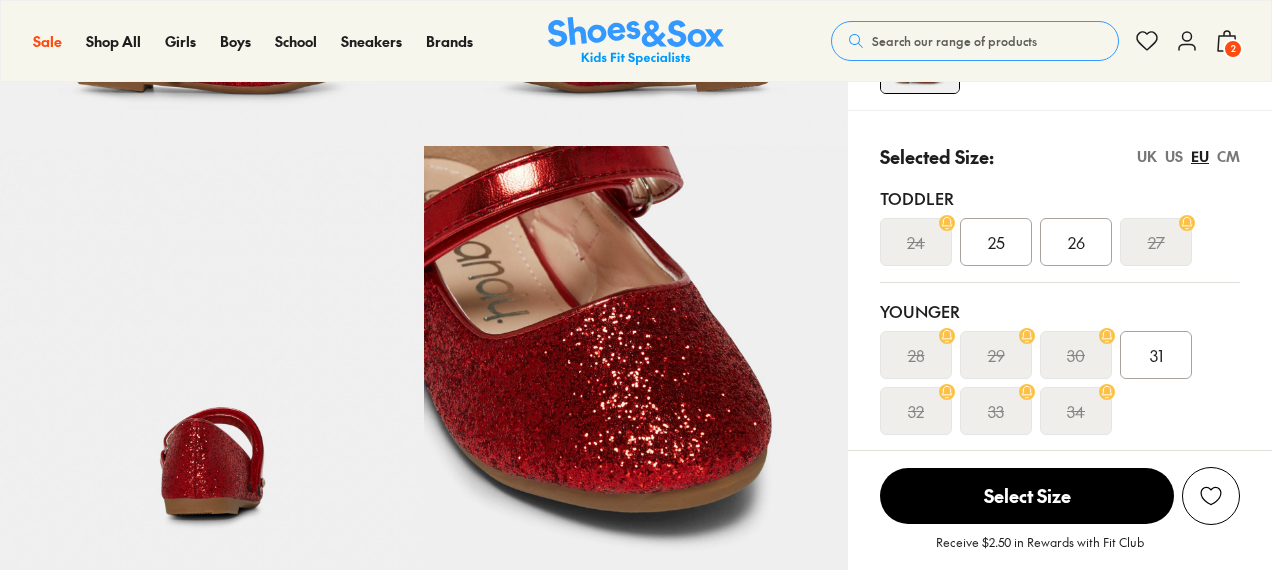 select on "*" 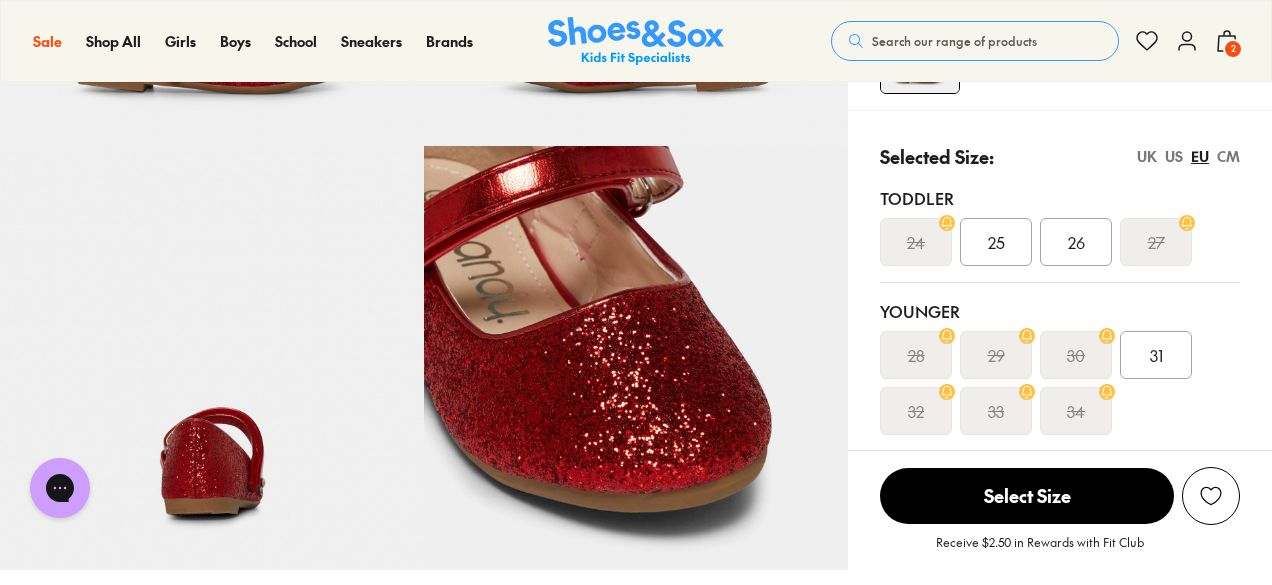scroll, scrollTop: 0, scrollLeft: 0, axis: both 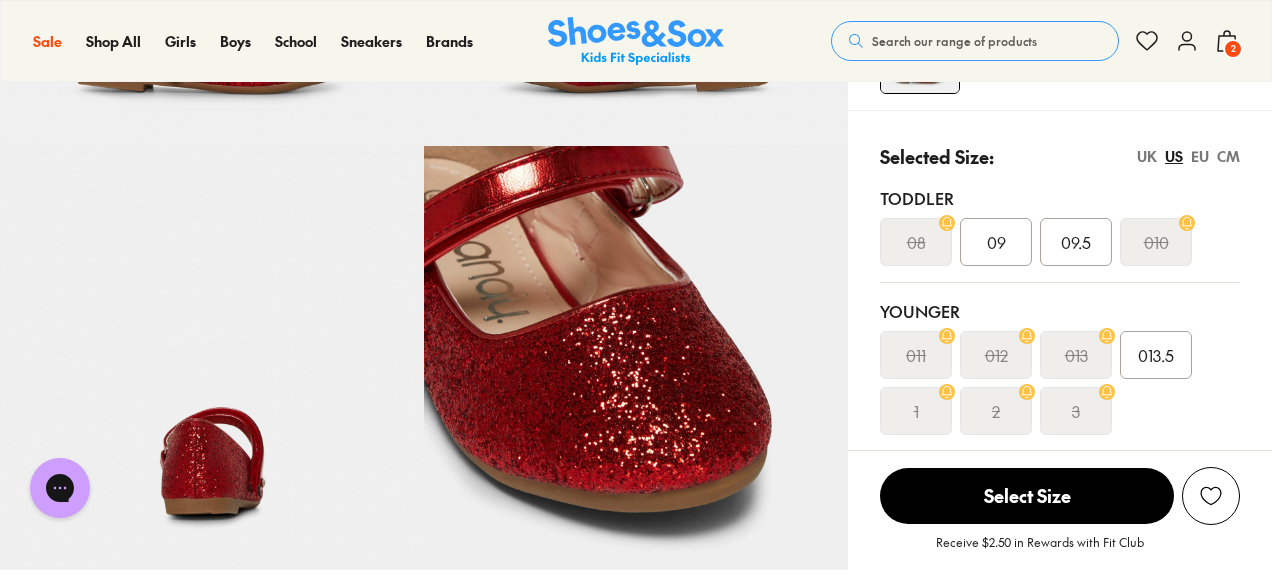 click on "UK" at bounding box center [1147, 156] 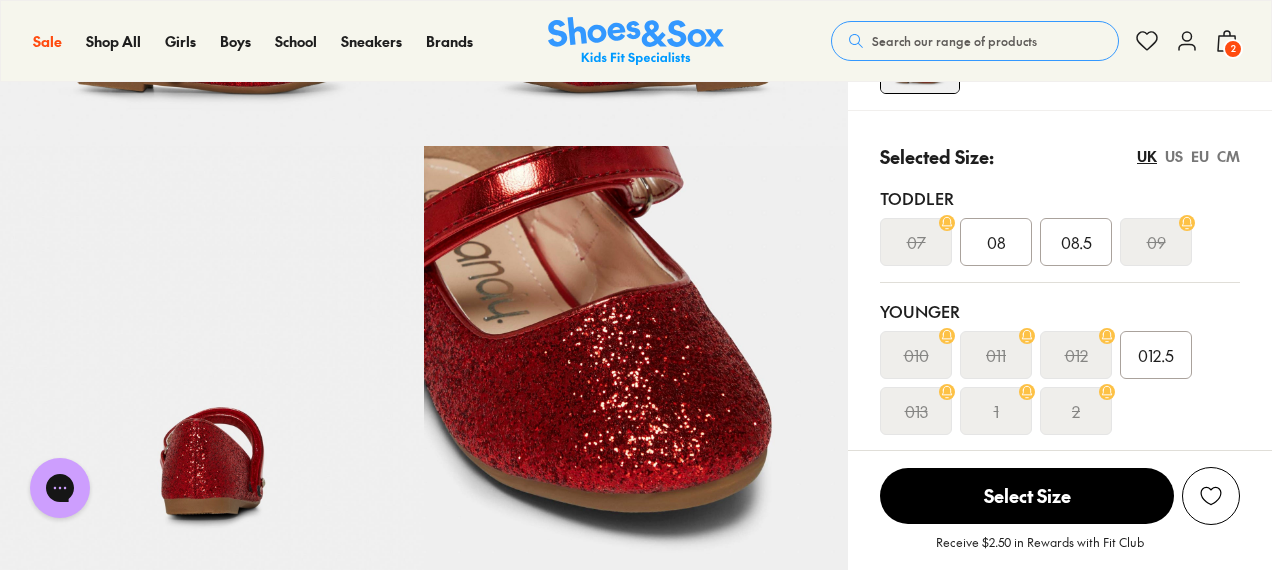 click on "US" at bounding box center [1174, 156] 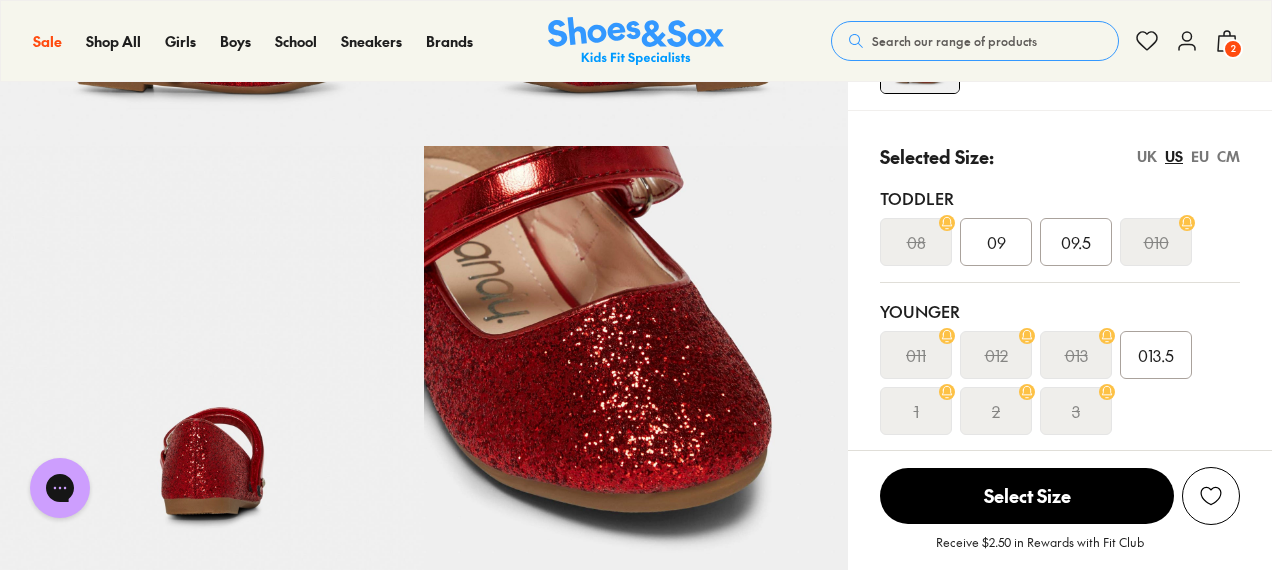 click on "013.5" at bounding box center (1156, 355) 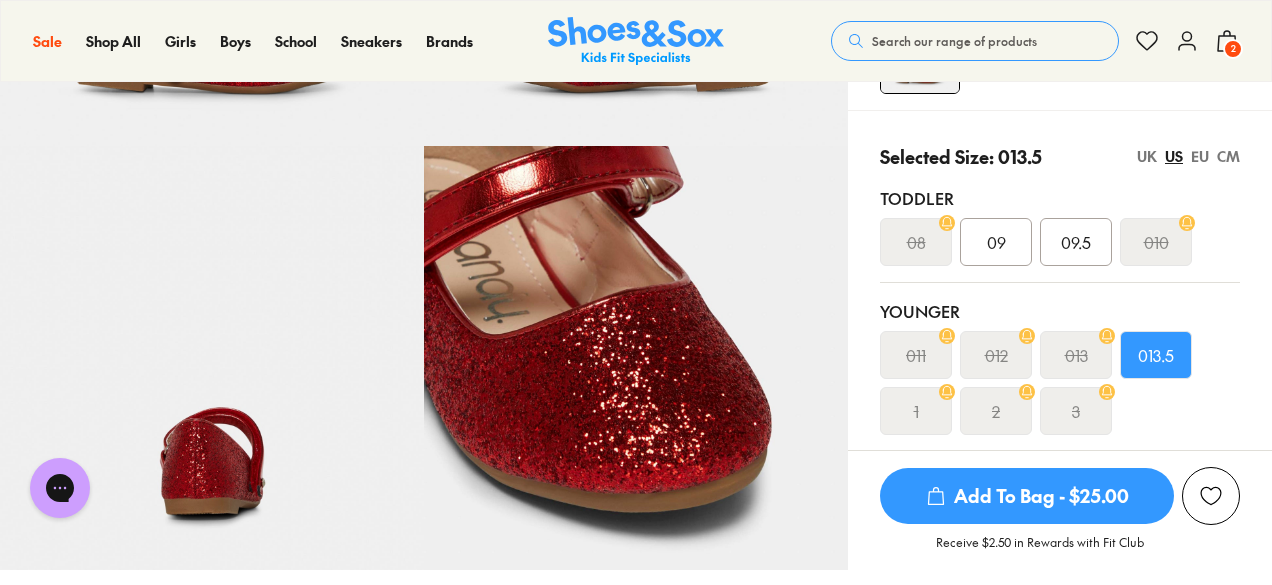click 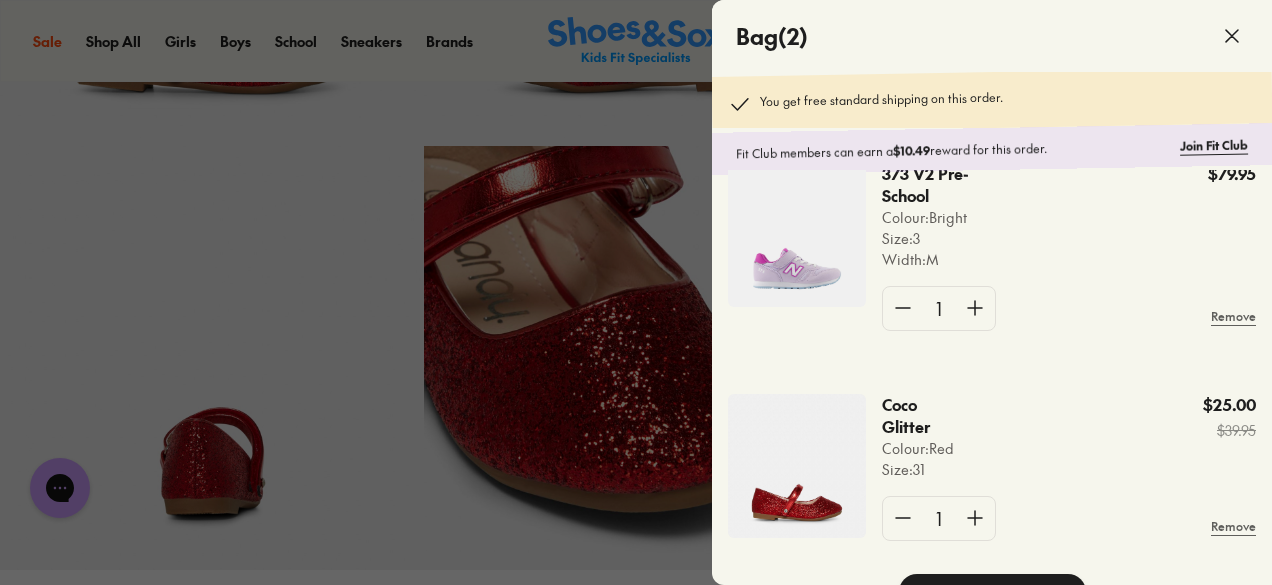 scroll, scrollTop: 80, scrollLeft: 0, axis: vertical 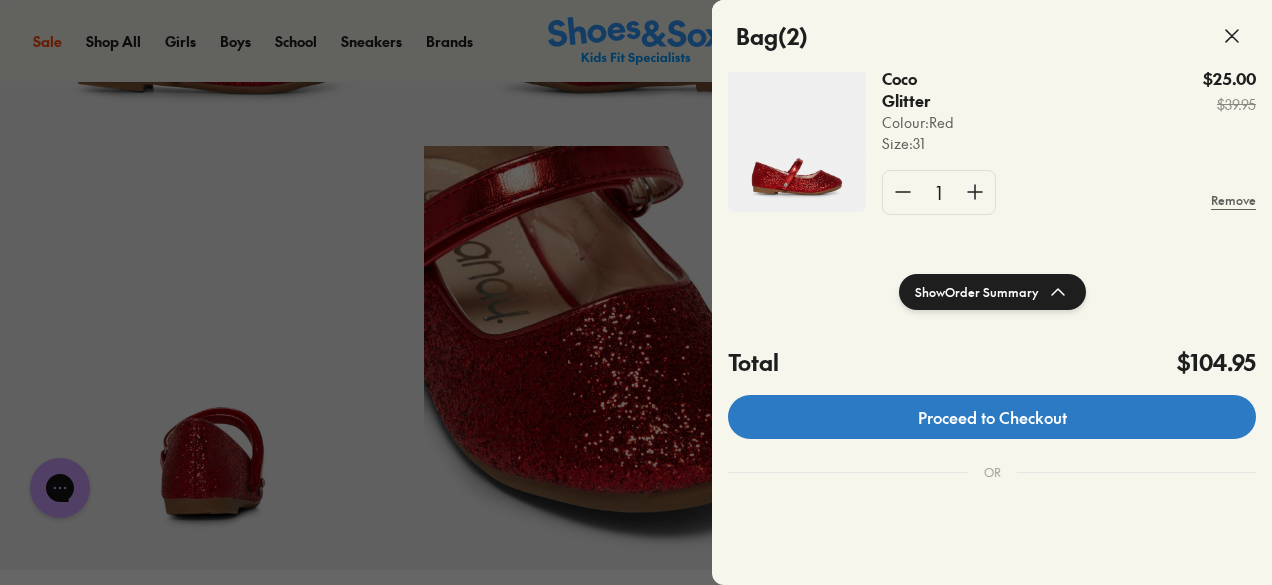click on "Proceed to Checkout" 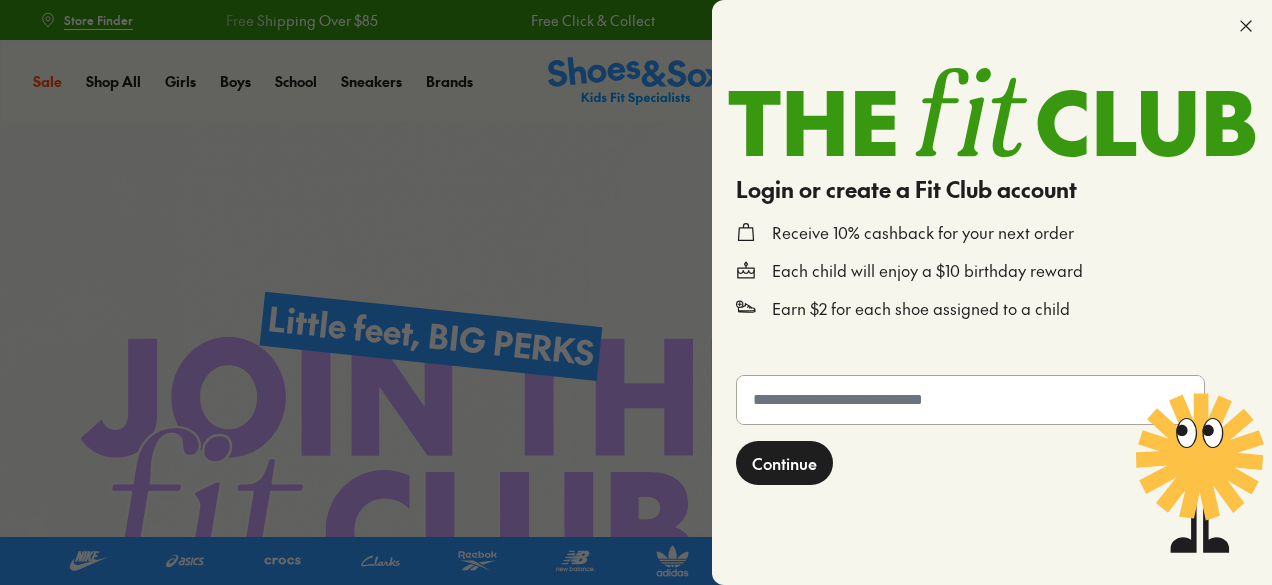 scroll, scrollTop: 0, scrollLeft: 0, axis: both 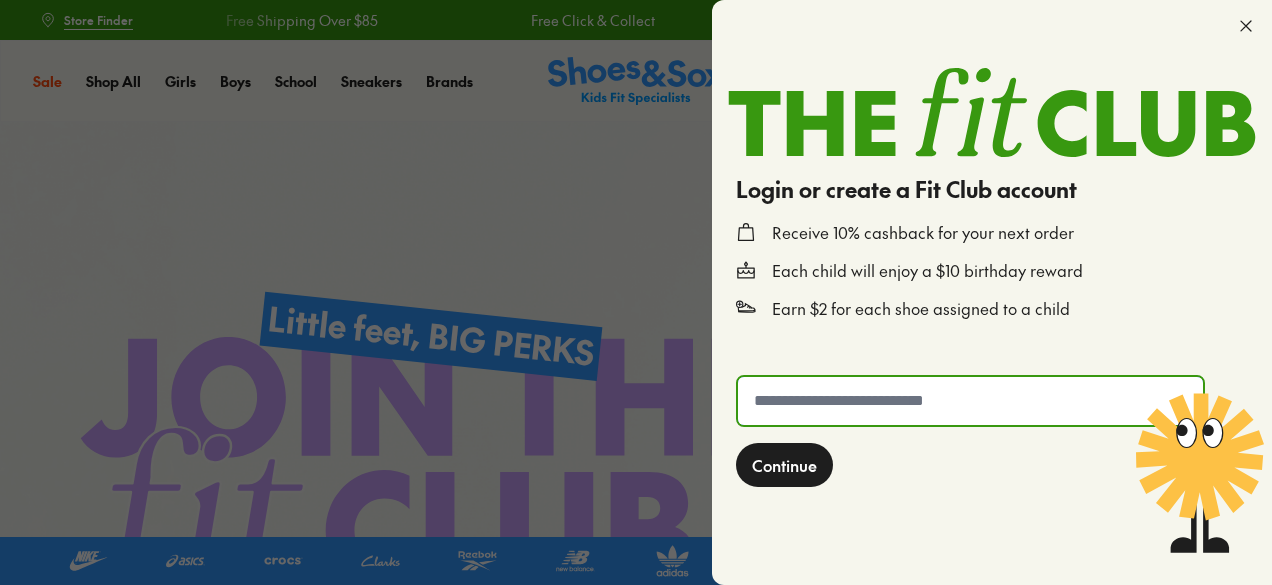 click 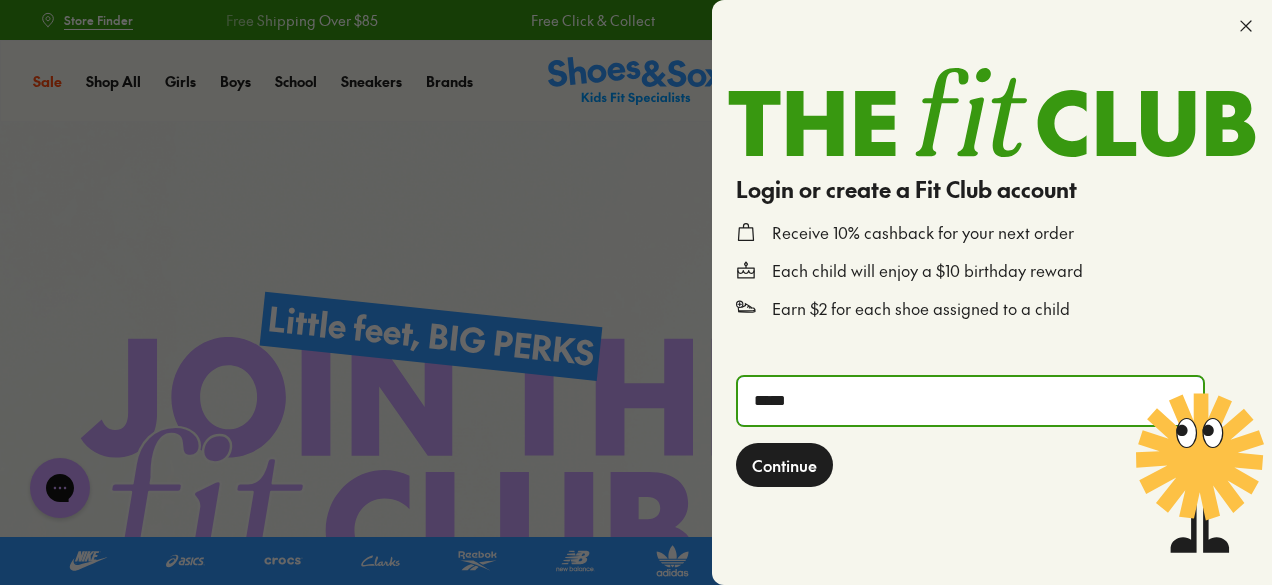 scroll, scrollTop: 0, scrollLeft: 0, axis: both 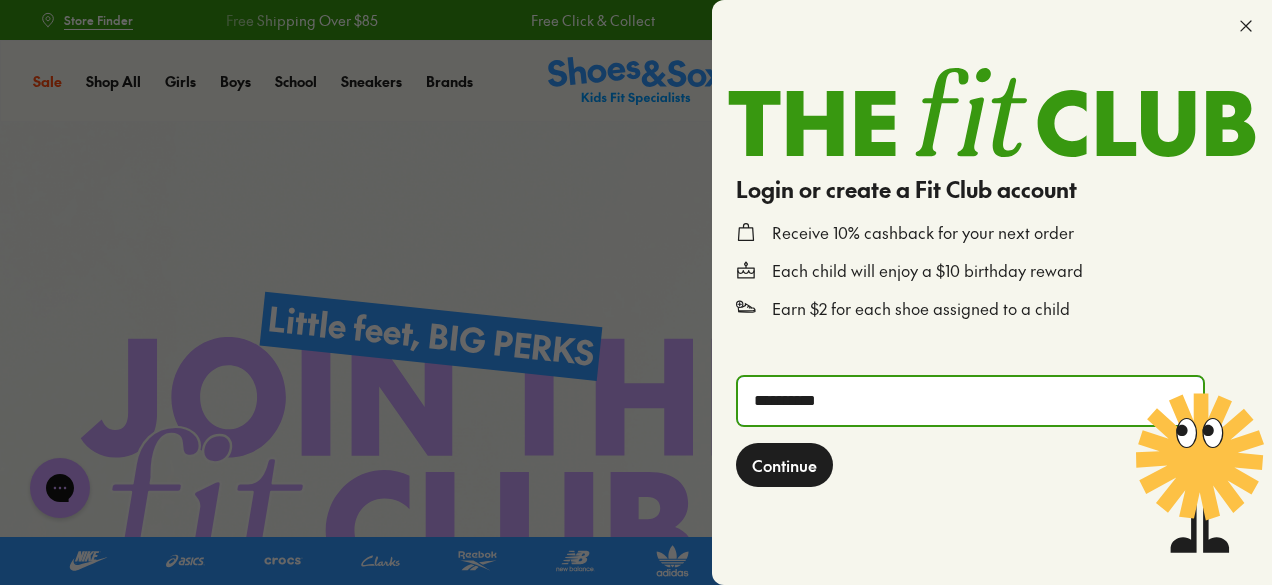 type on "**********" 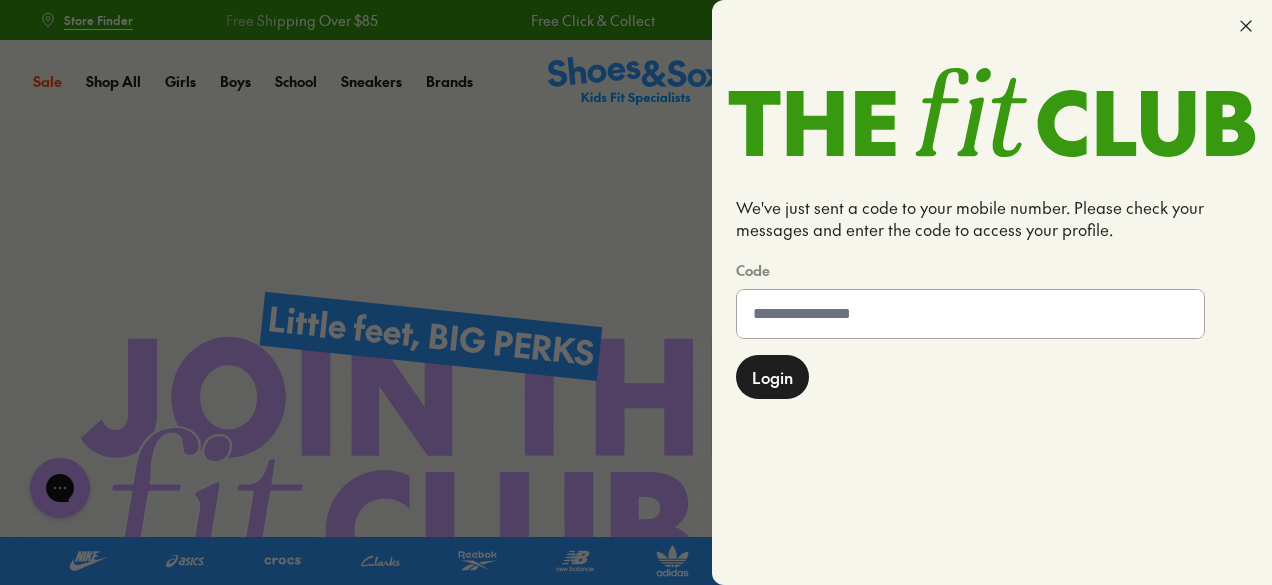click 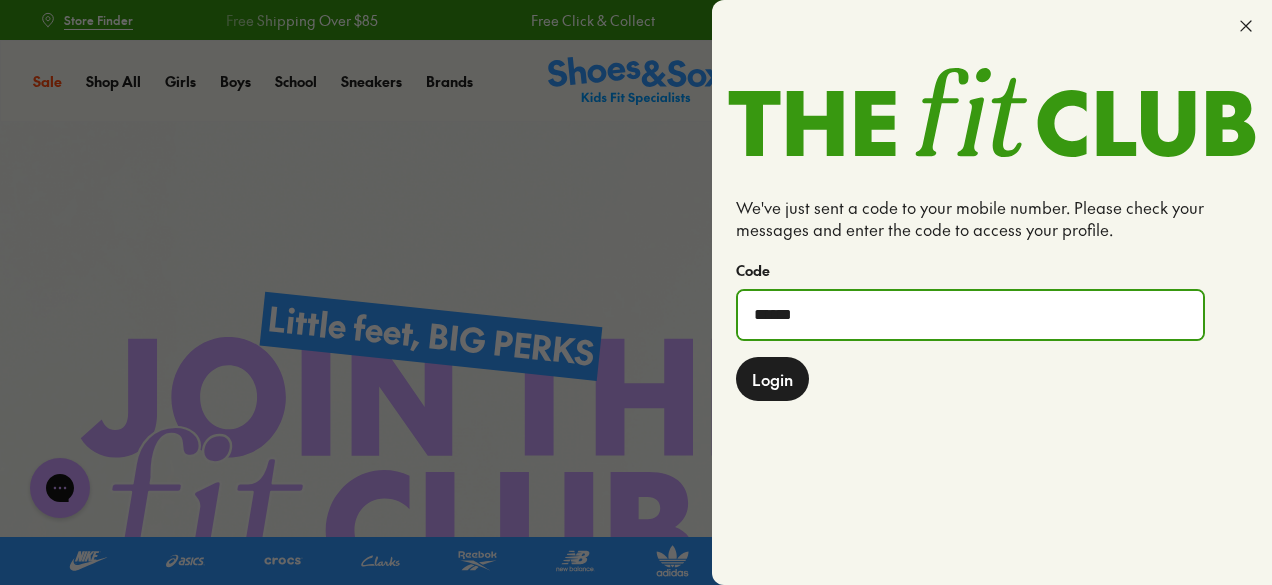 type on "******" 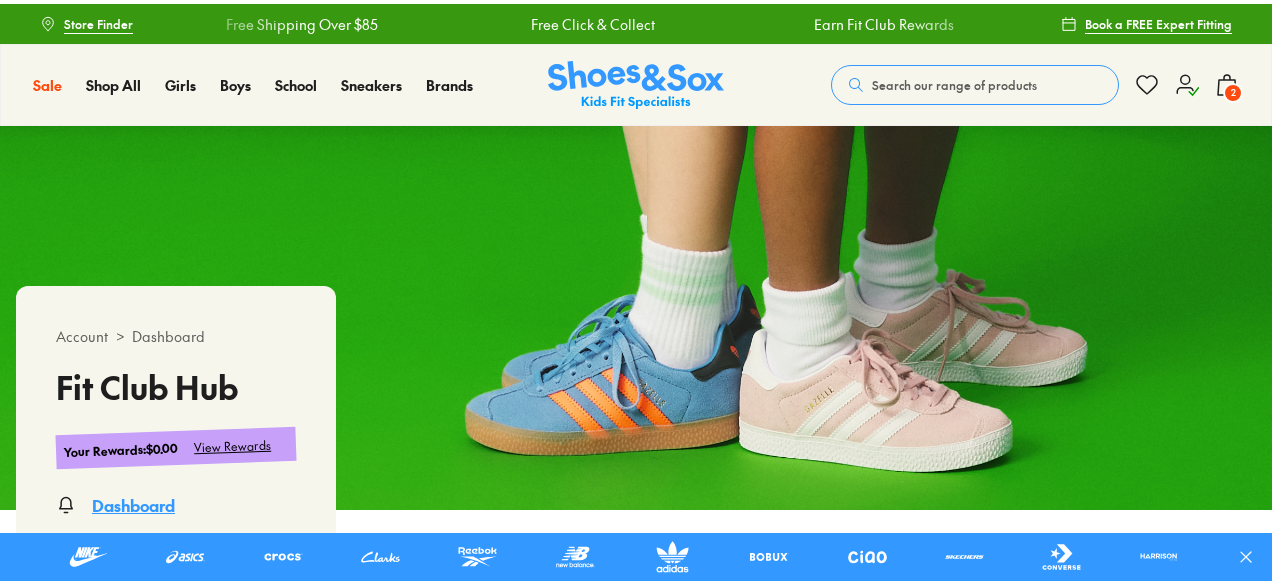 scroll, scrollTop: 0, scrollLeft: 0, axis: both 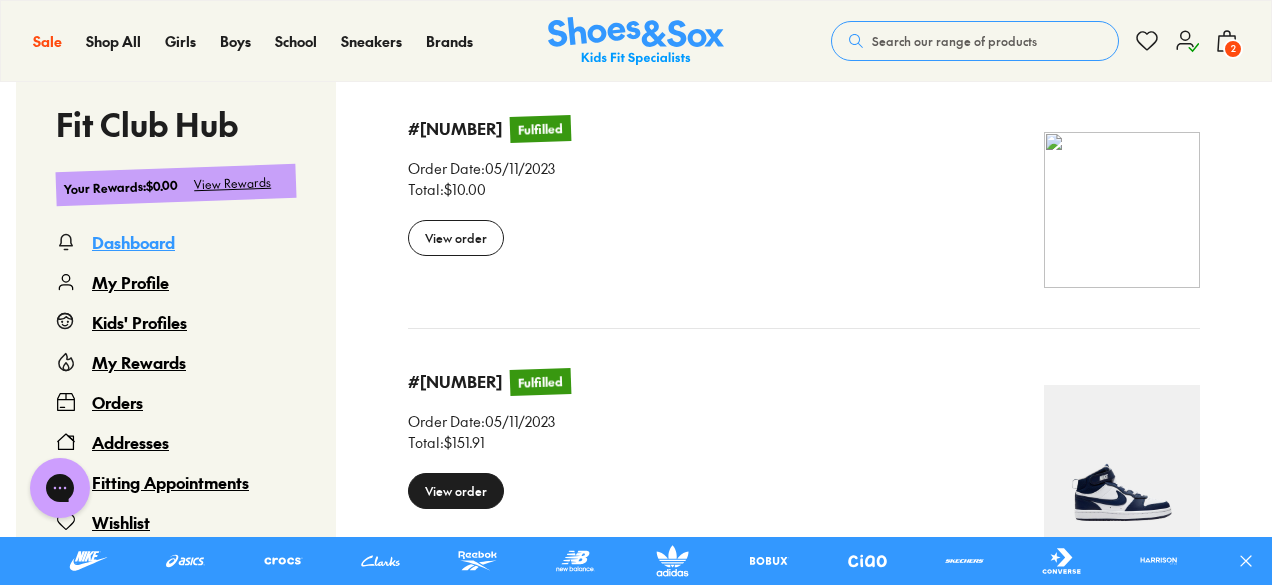 click on "View order" at bounding box center (456, 491) 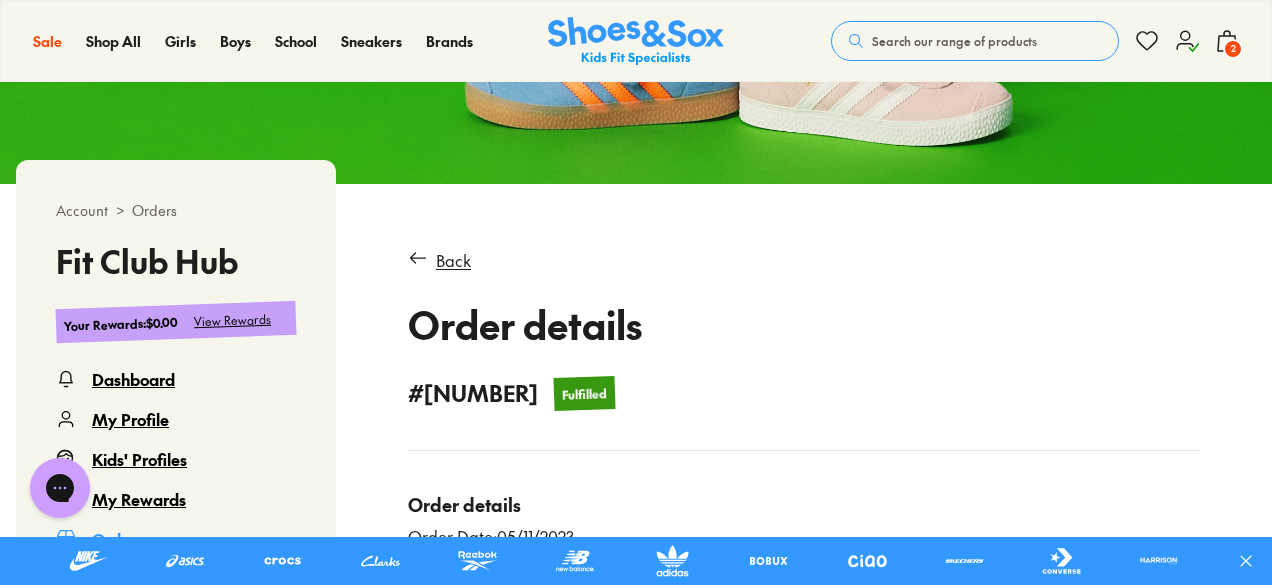 scroll, scrollTop: 0, scrollLeft: 0, axis: both 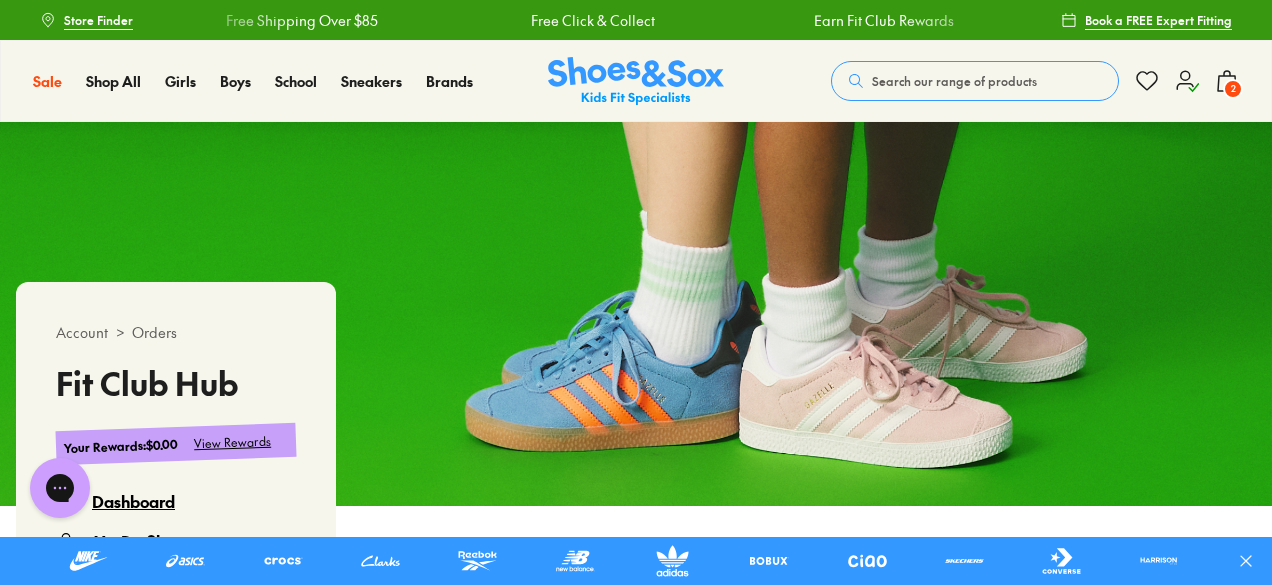 click on "2" at bounding box center (1233, 89) 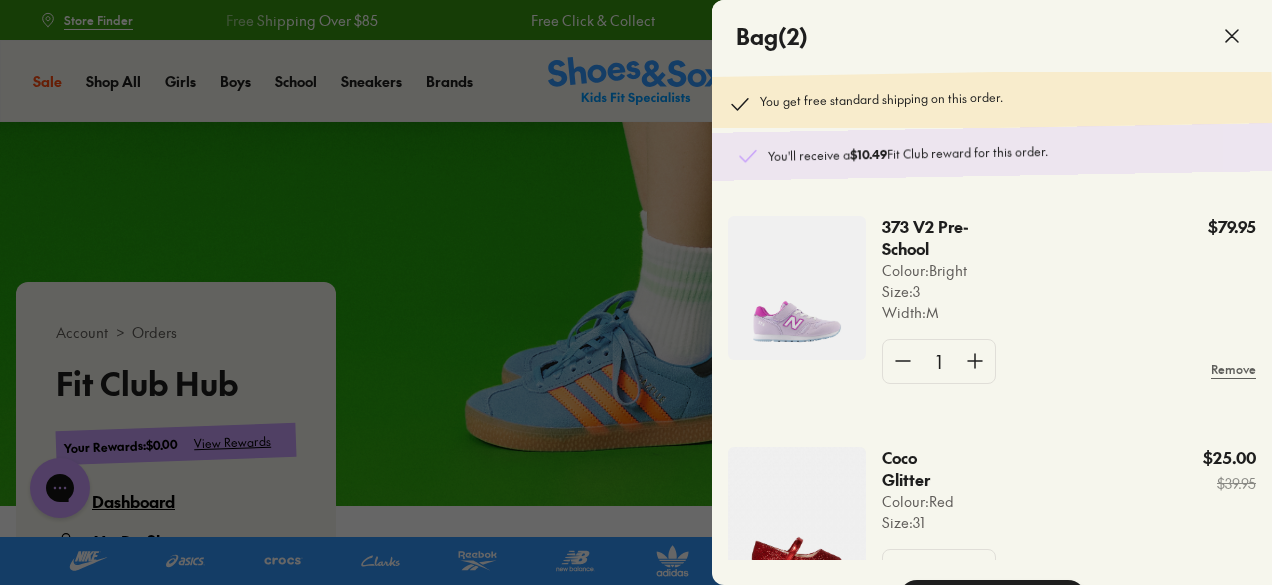 scroll, scrollTop: 80, scrollLeft: 0, axis: vertical 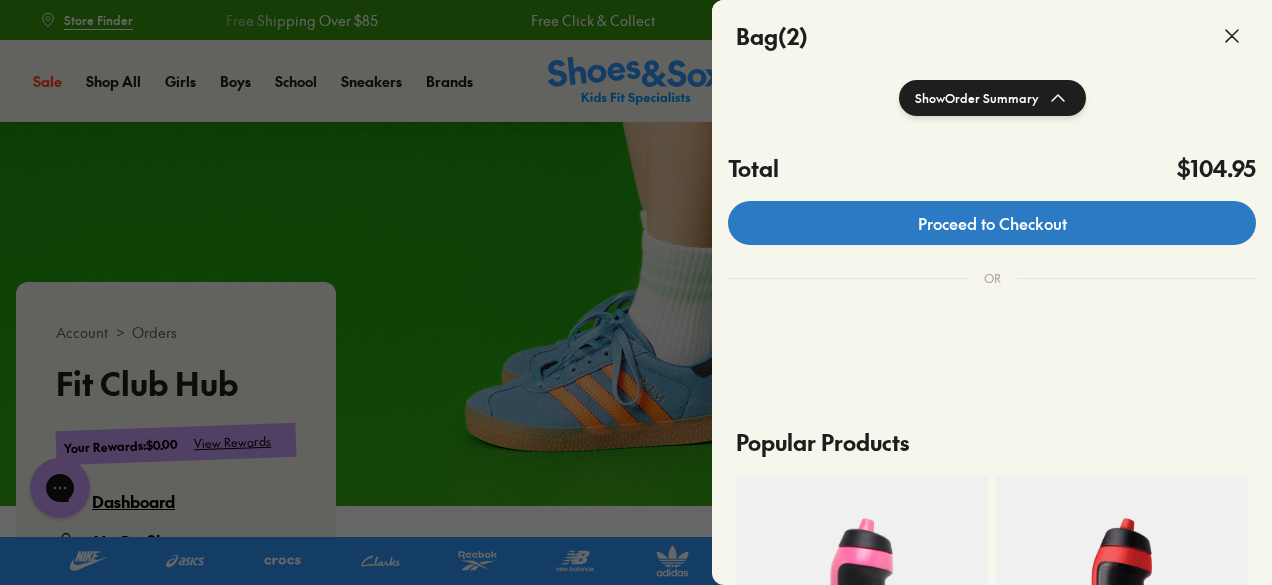 click on "Proceed to Checkout" 